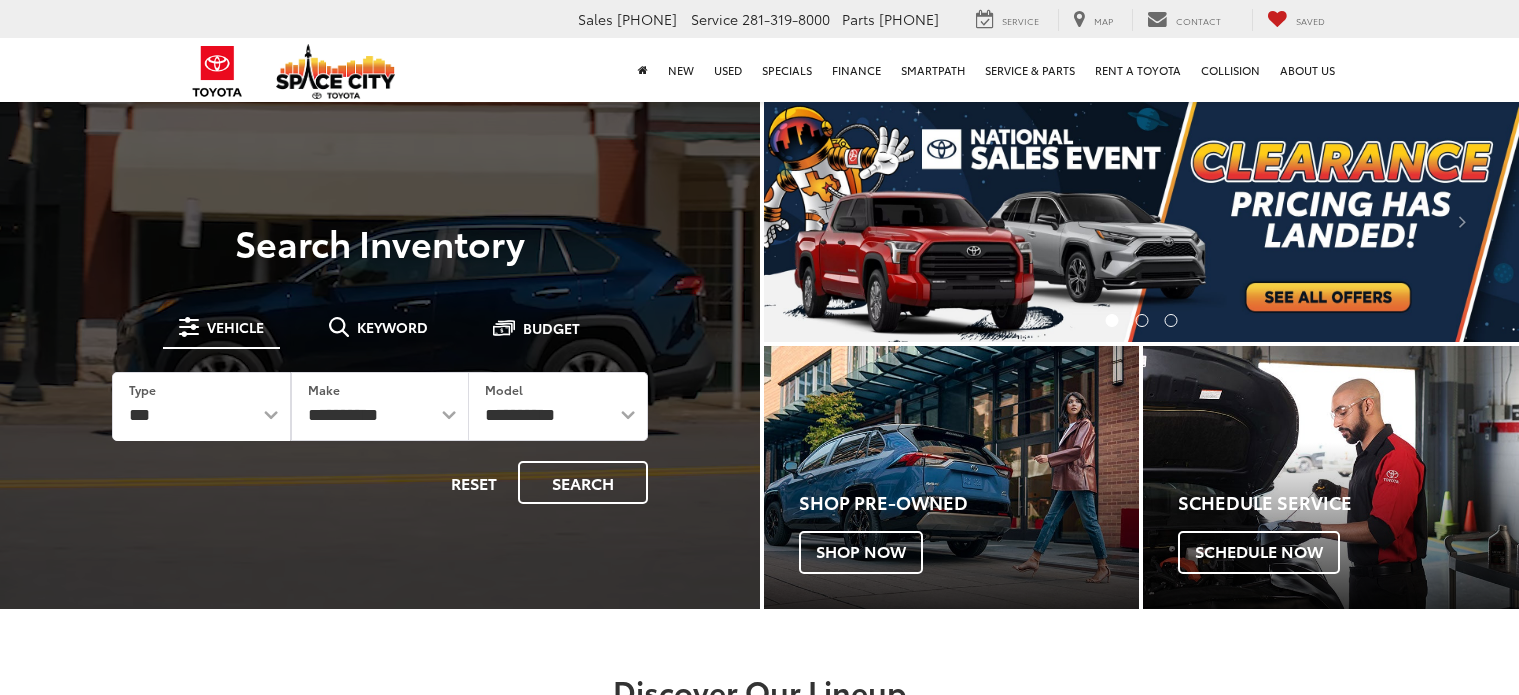 scroll, scrollTop: 0, scrollLeft: 0, axis: both 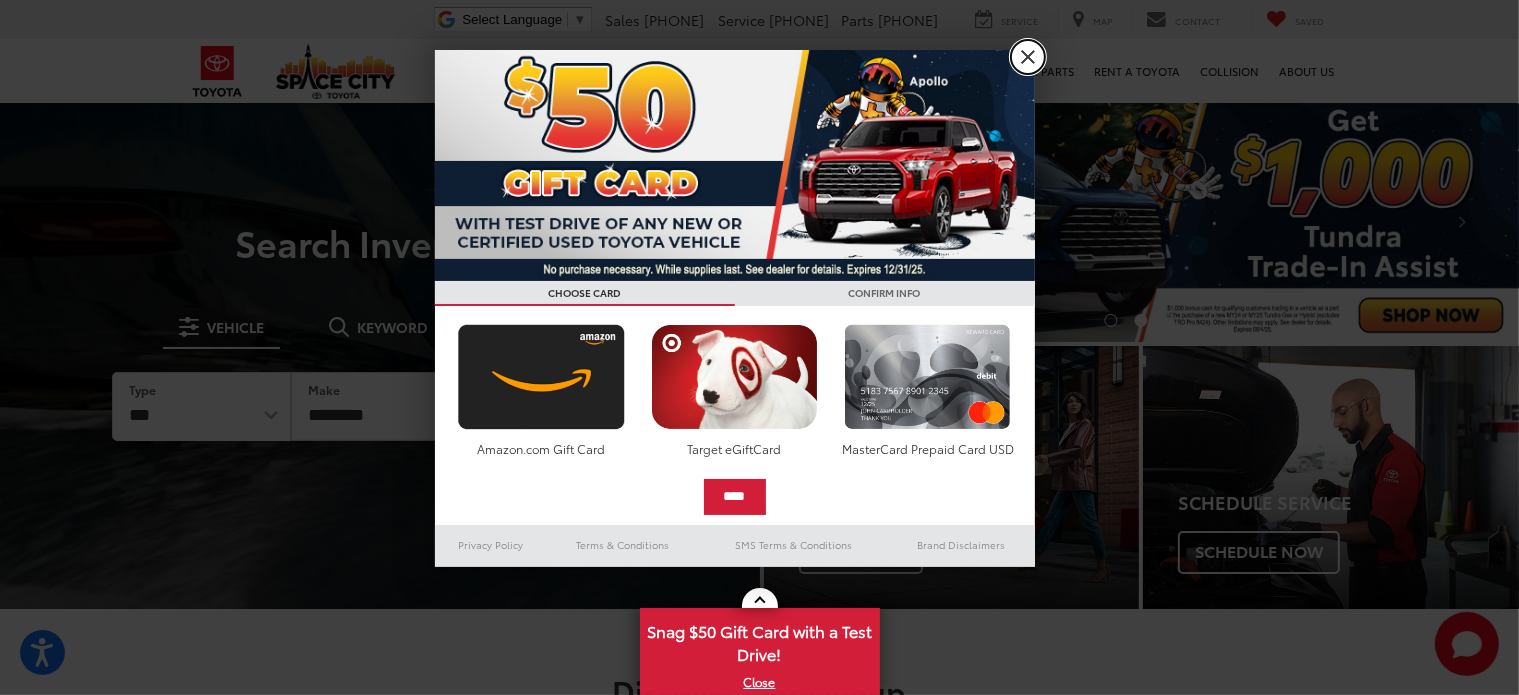 click on "X" at bounding box center (1028, 57) 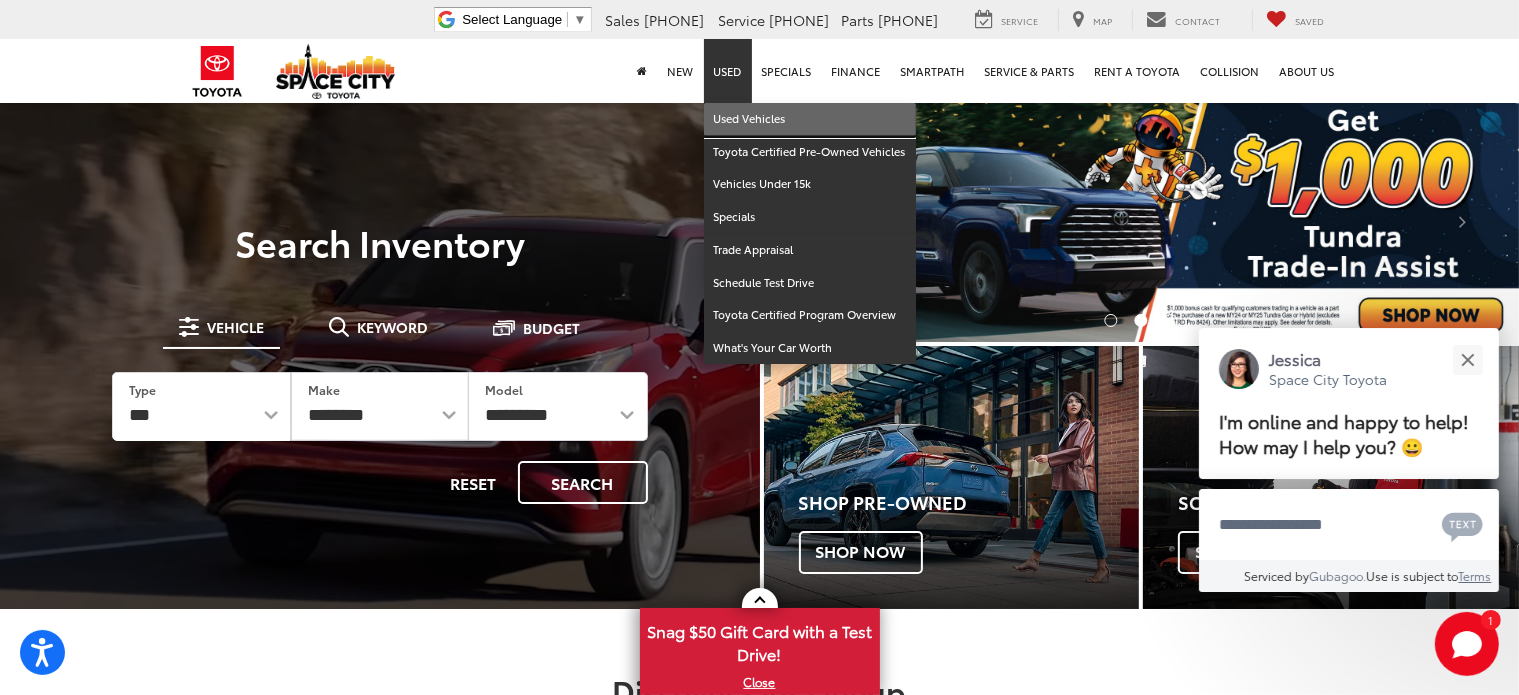 click on "Used Vehicles" at bounding box center [810, 119] 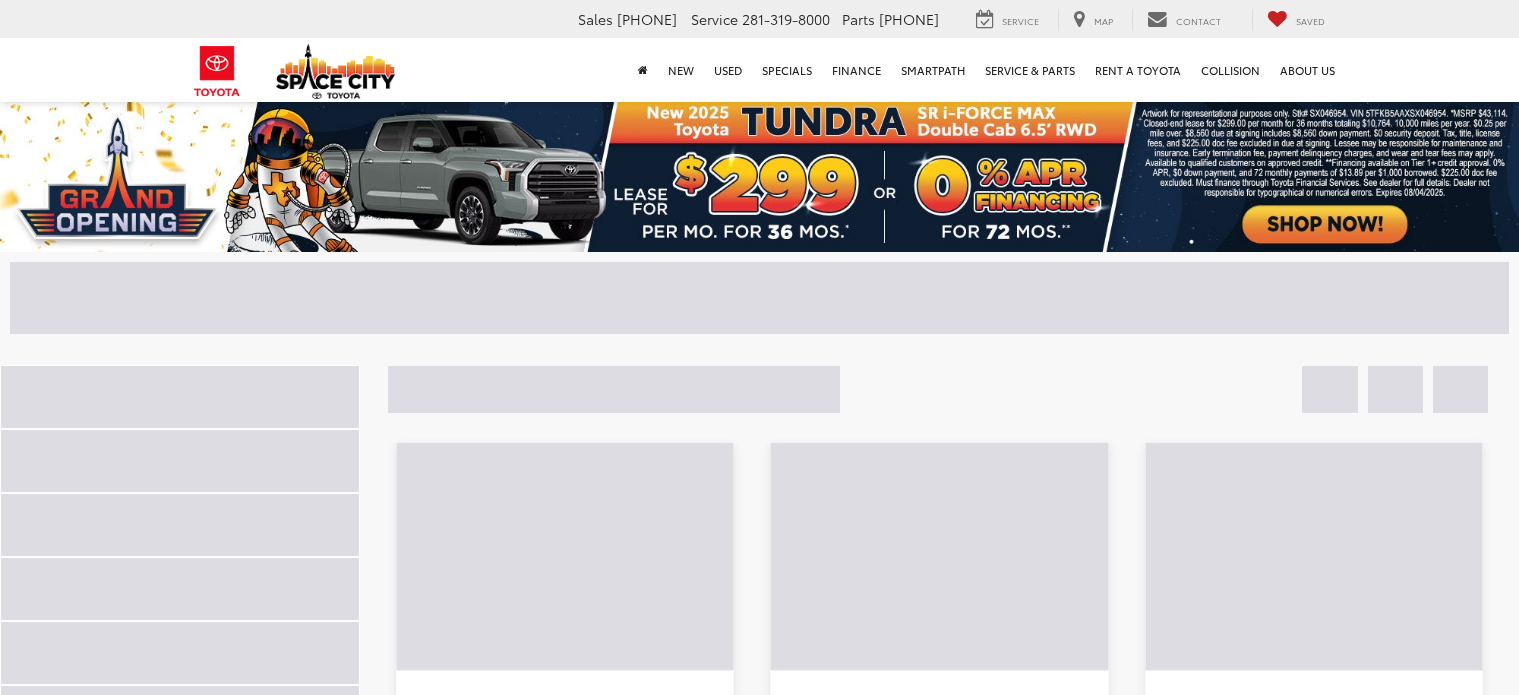 scroll, scrollTop: 0, scrollLeft: 0, axis: both 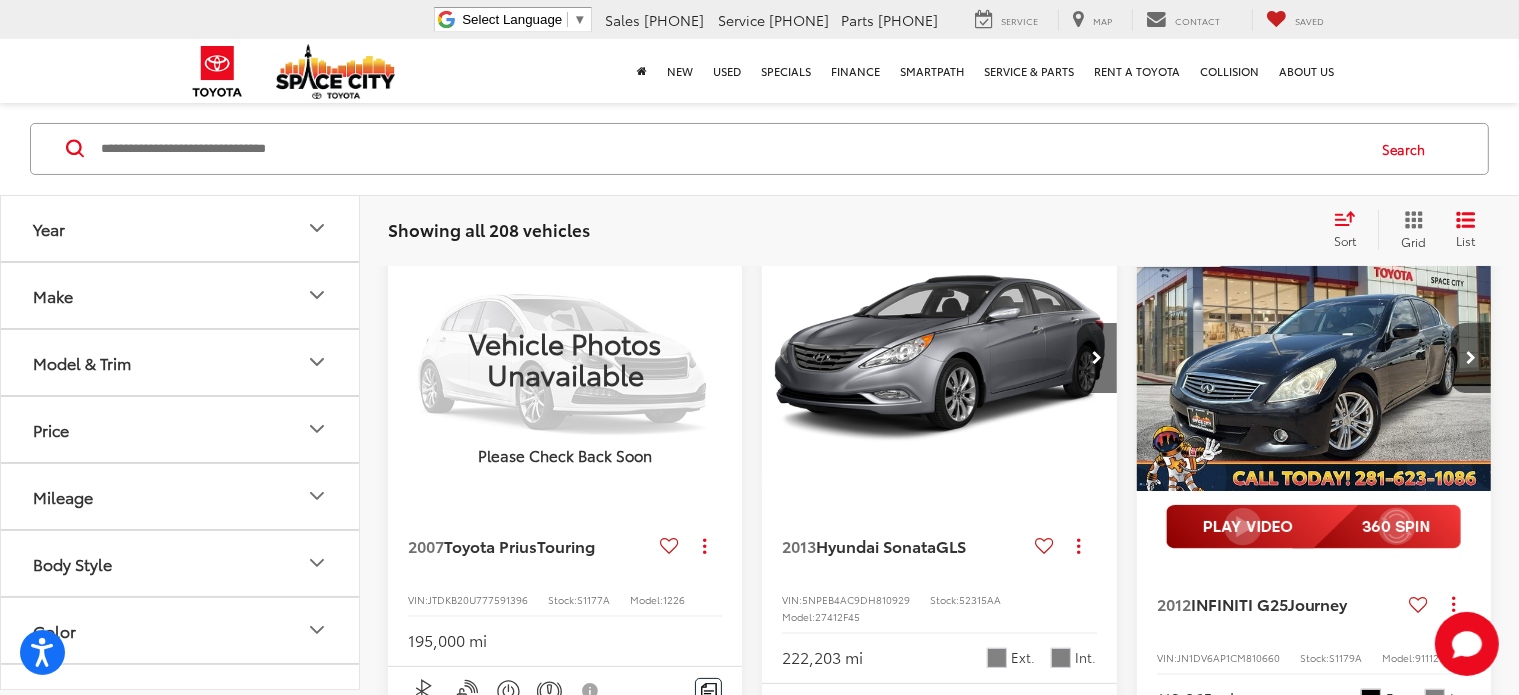 click on "Make" at bounding box center [181, 295] 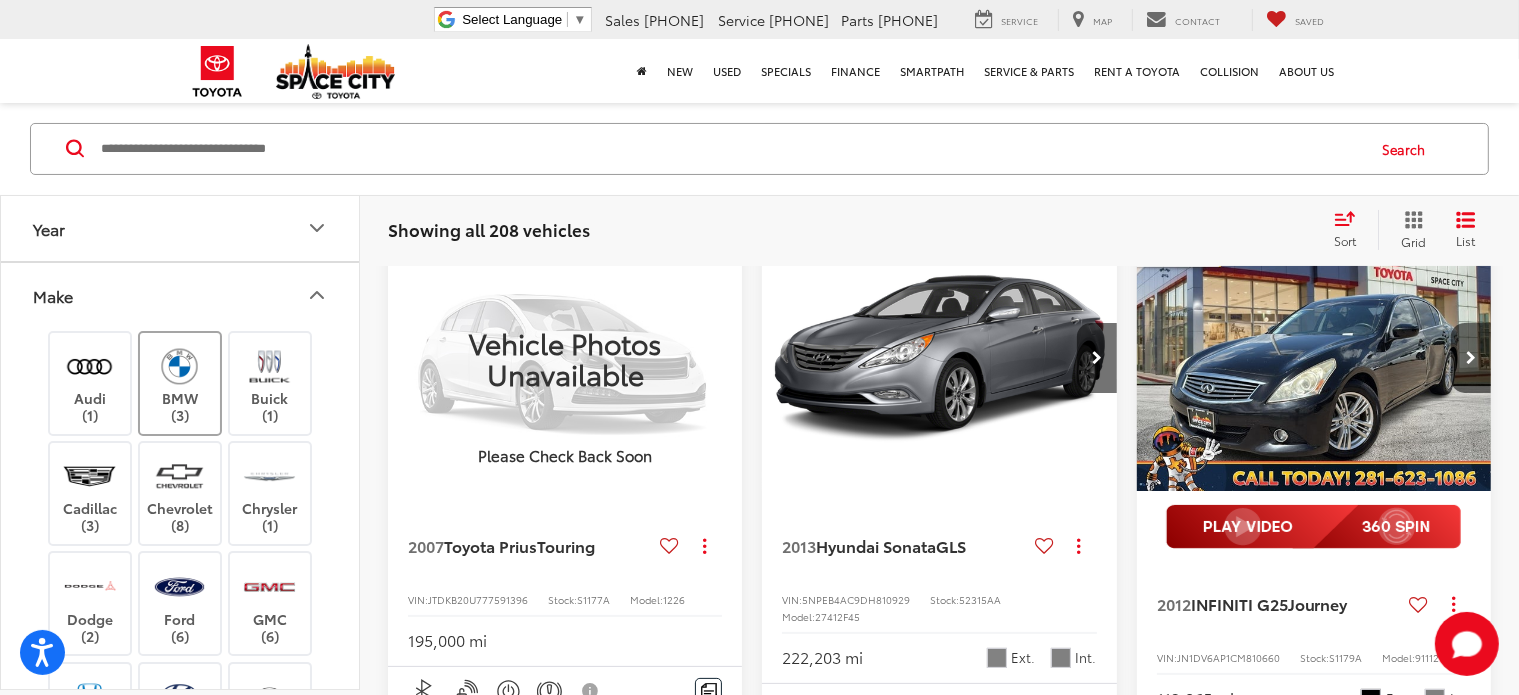 click at bounding box center [179, 365] 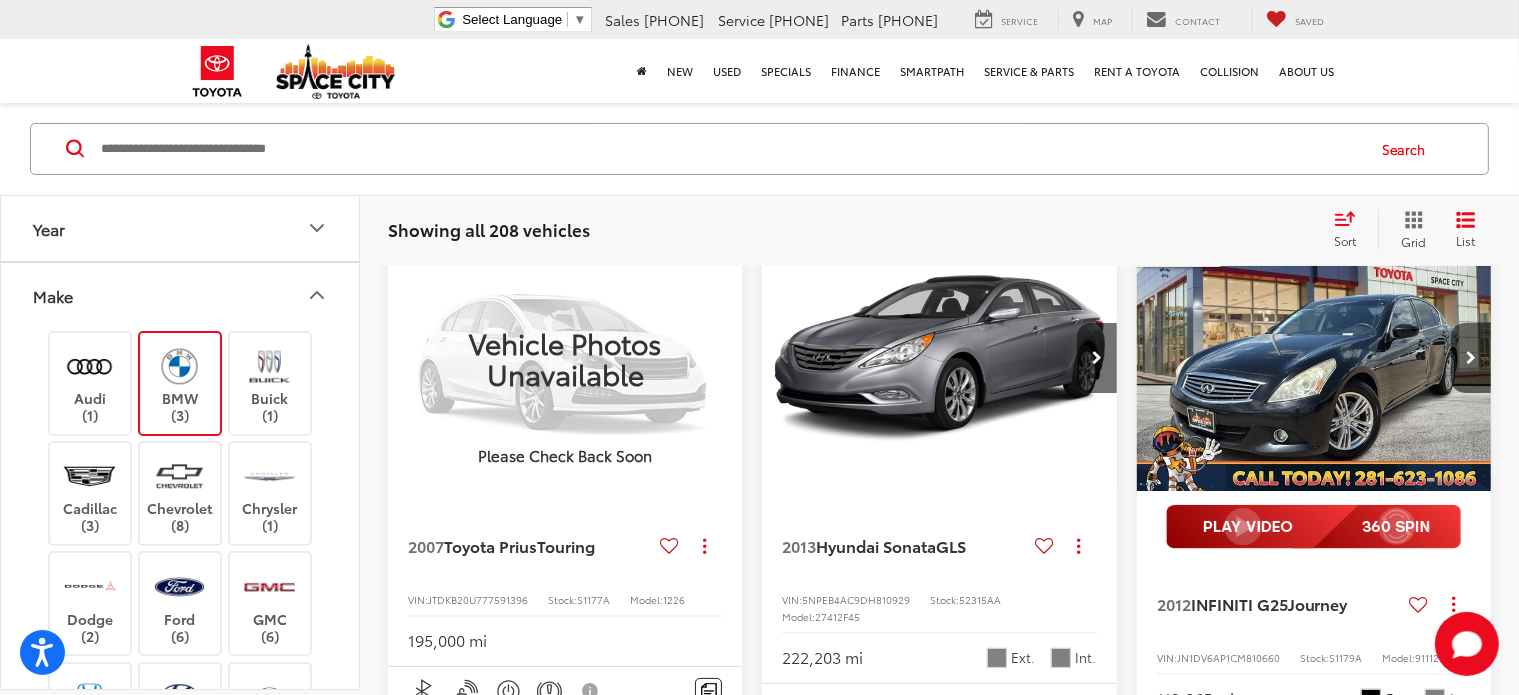 scroll, scrollTop: 148, scrollLeft: 0, axis: vertical 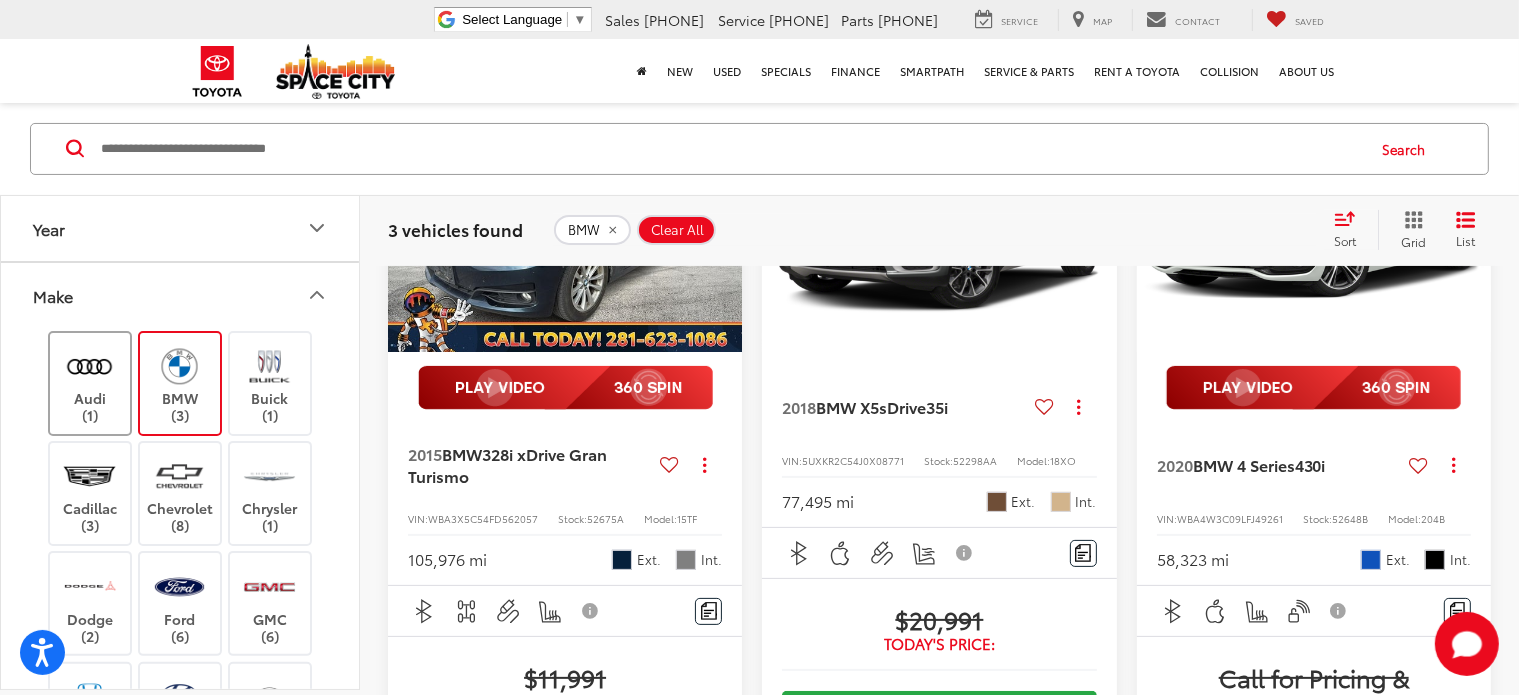 click on "Audi   (1)" at bounding box center (90, 382) 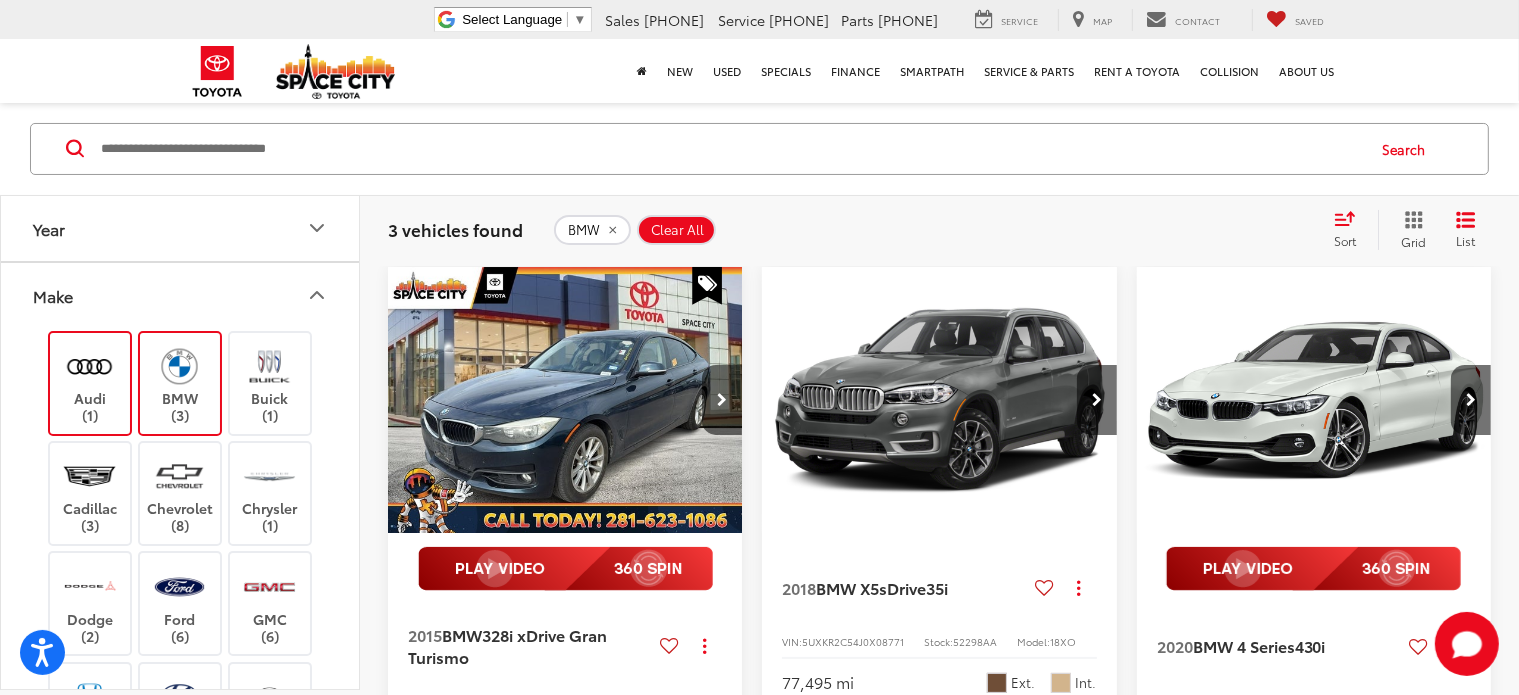 scroll, scrollTop: 148, scrollLeft: 0, axis: vertical 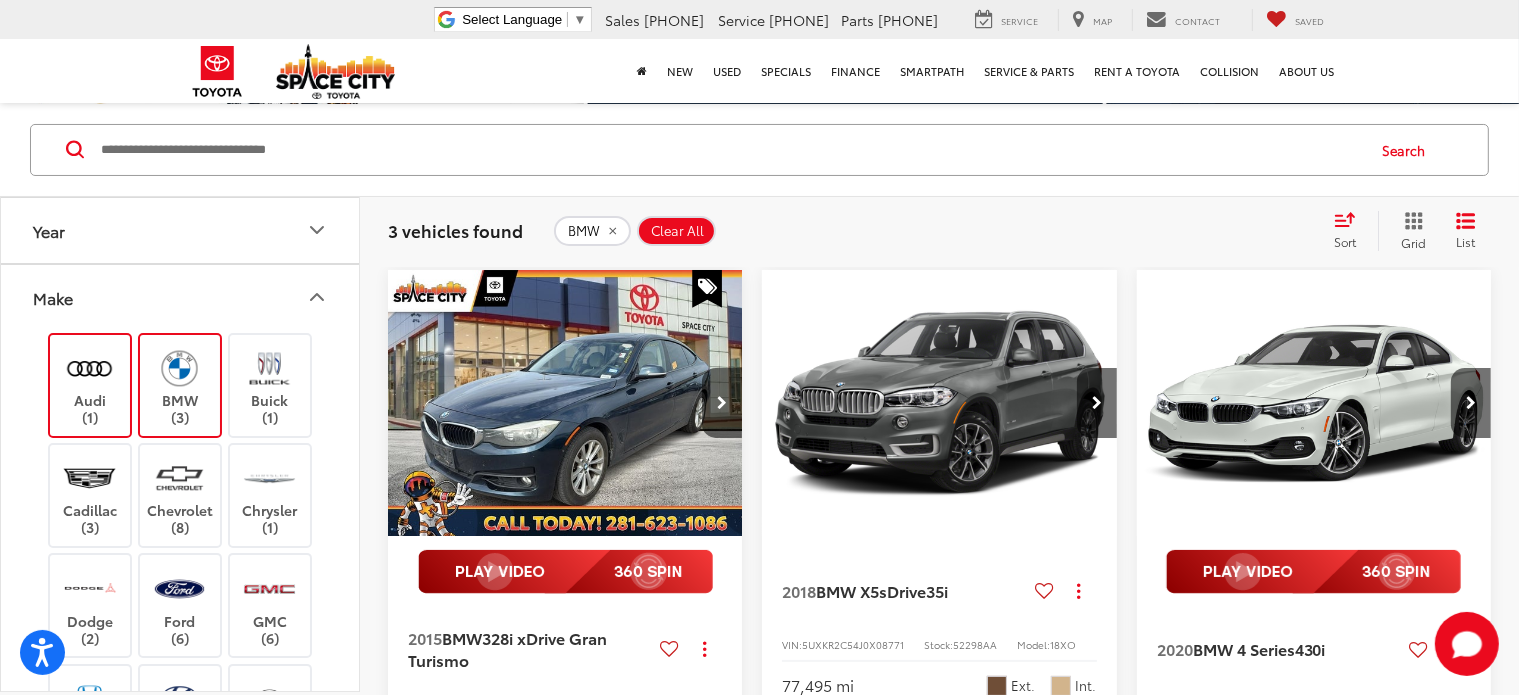 click at bounding box center [179, 368] 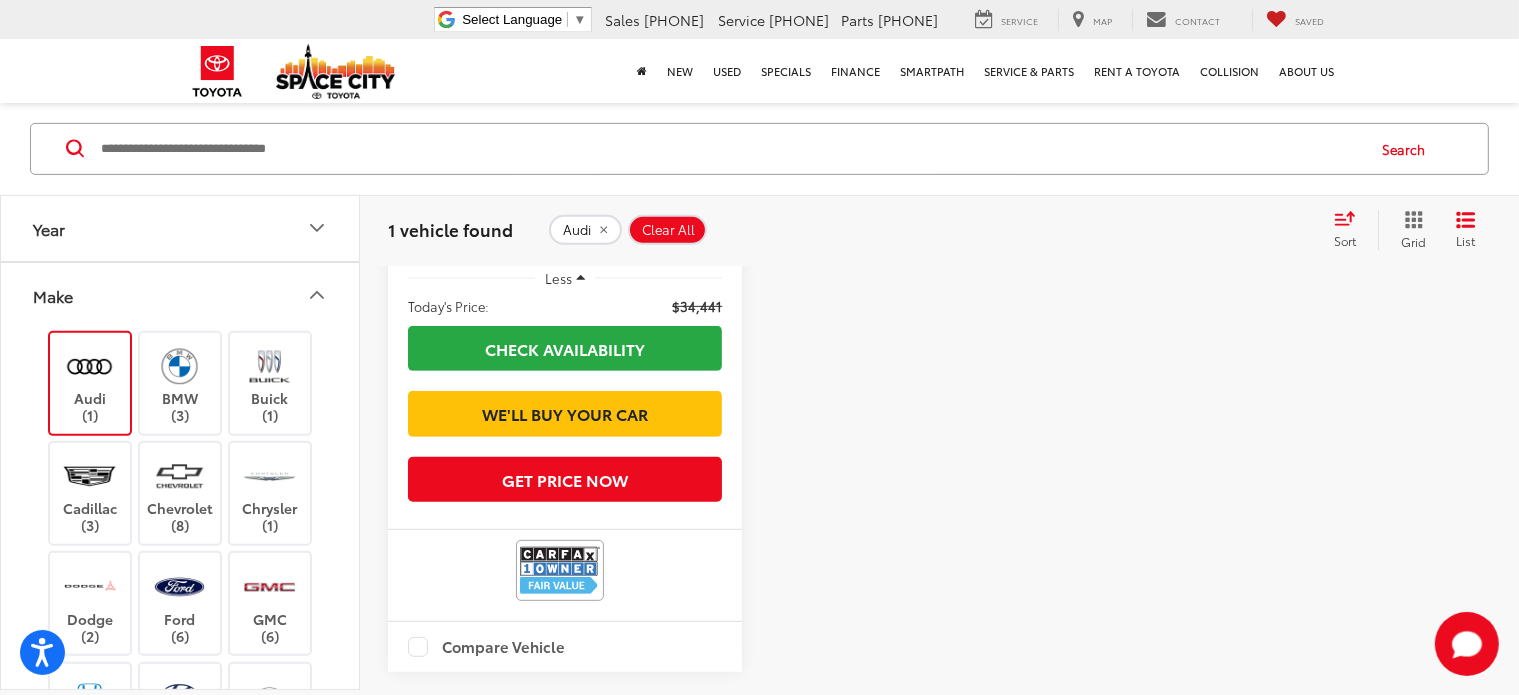 scroll, scrollTop: 787, scrollLeft: 0, axis: vertical 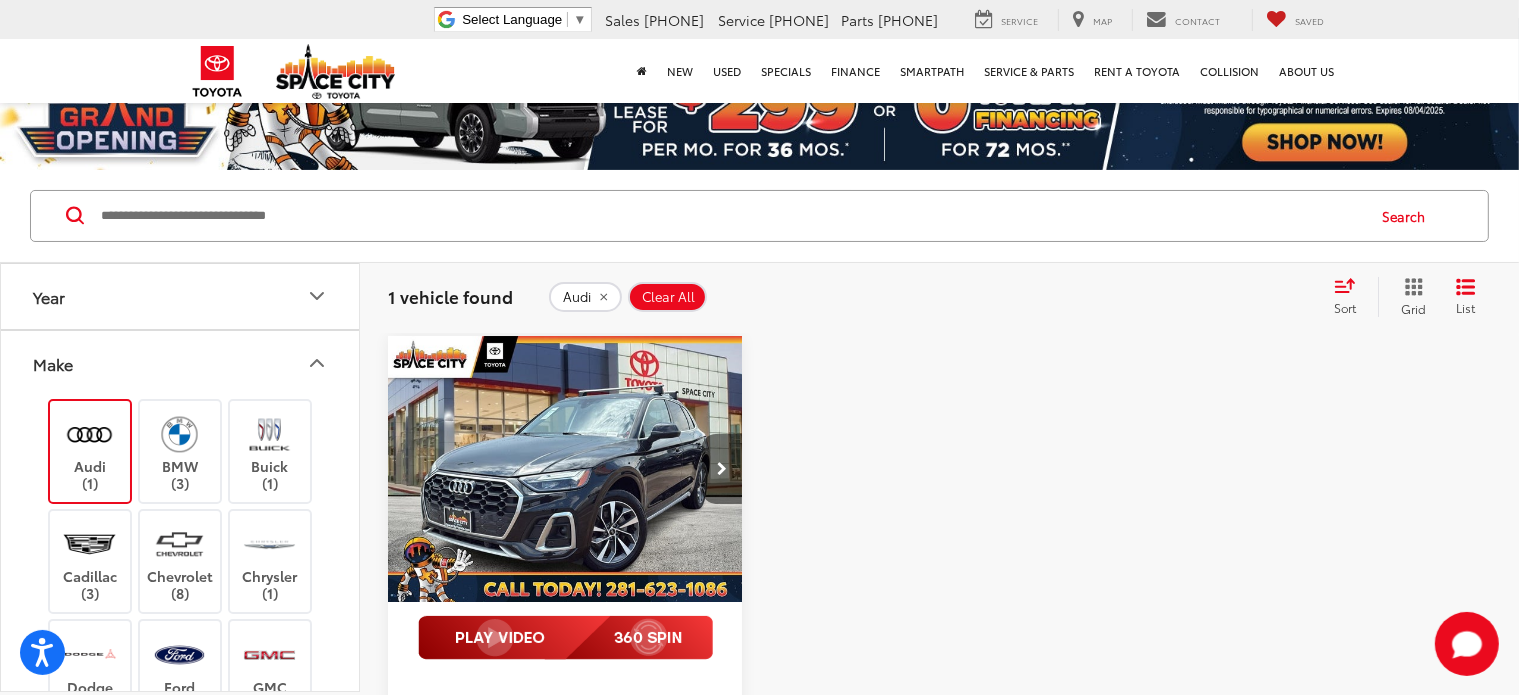 click at bounding box center (722, 469) 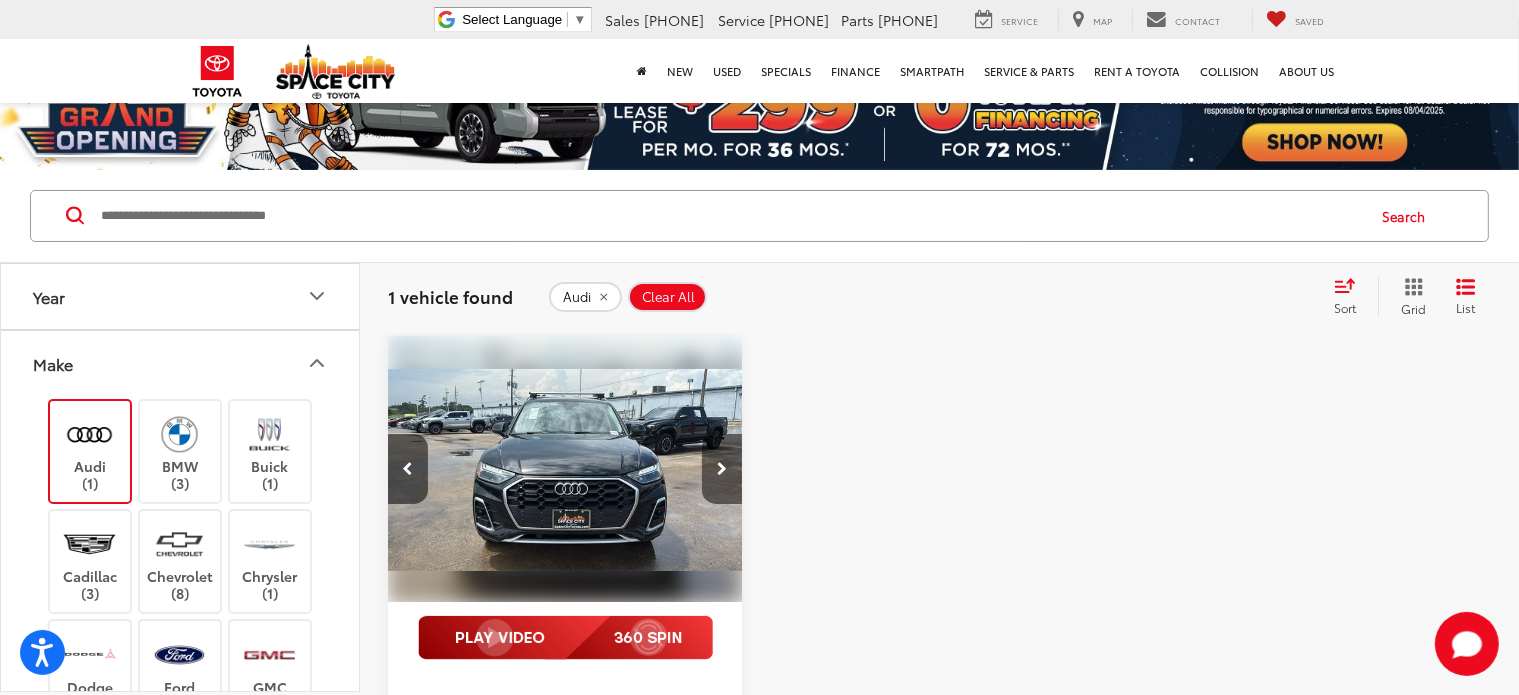 click at bounding box center [722, 469] 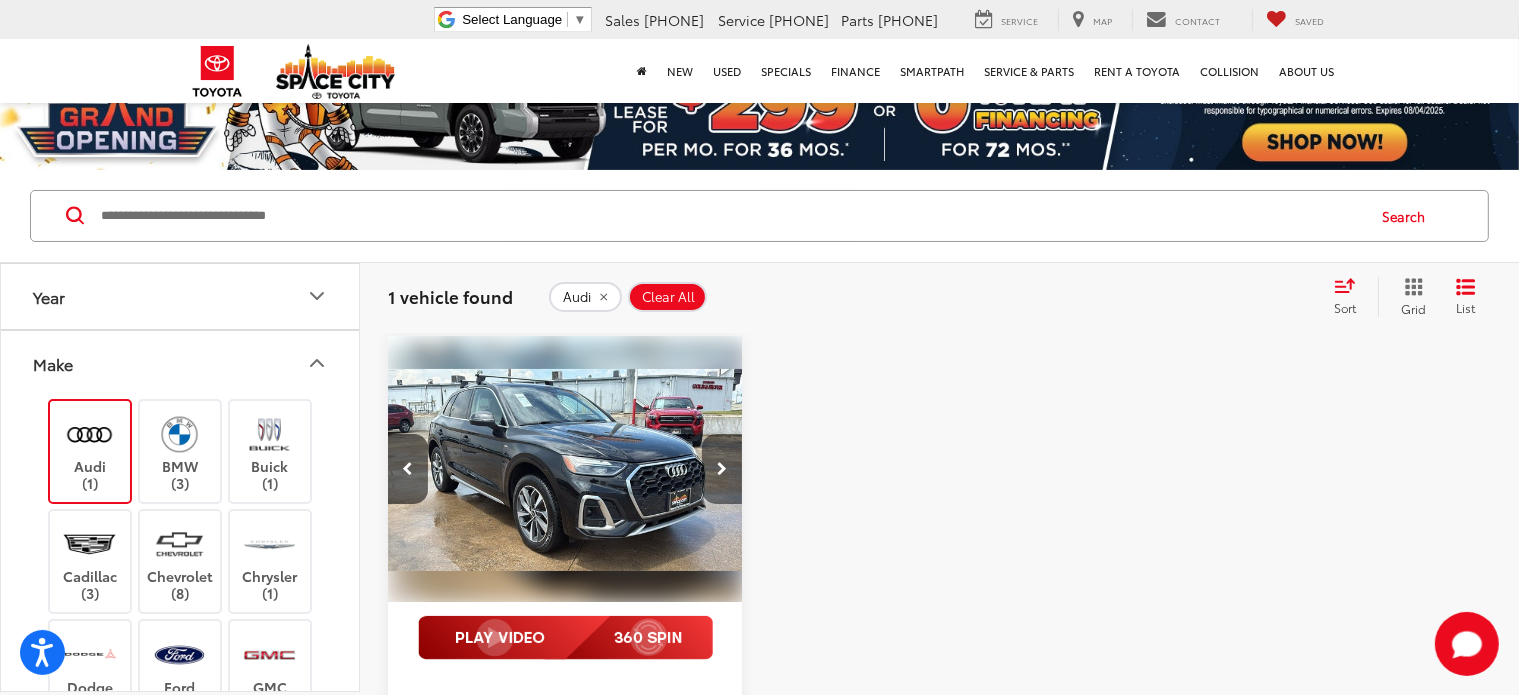 click at bounding box center (722, 469) 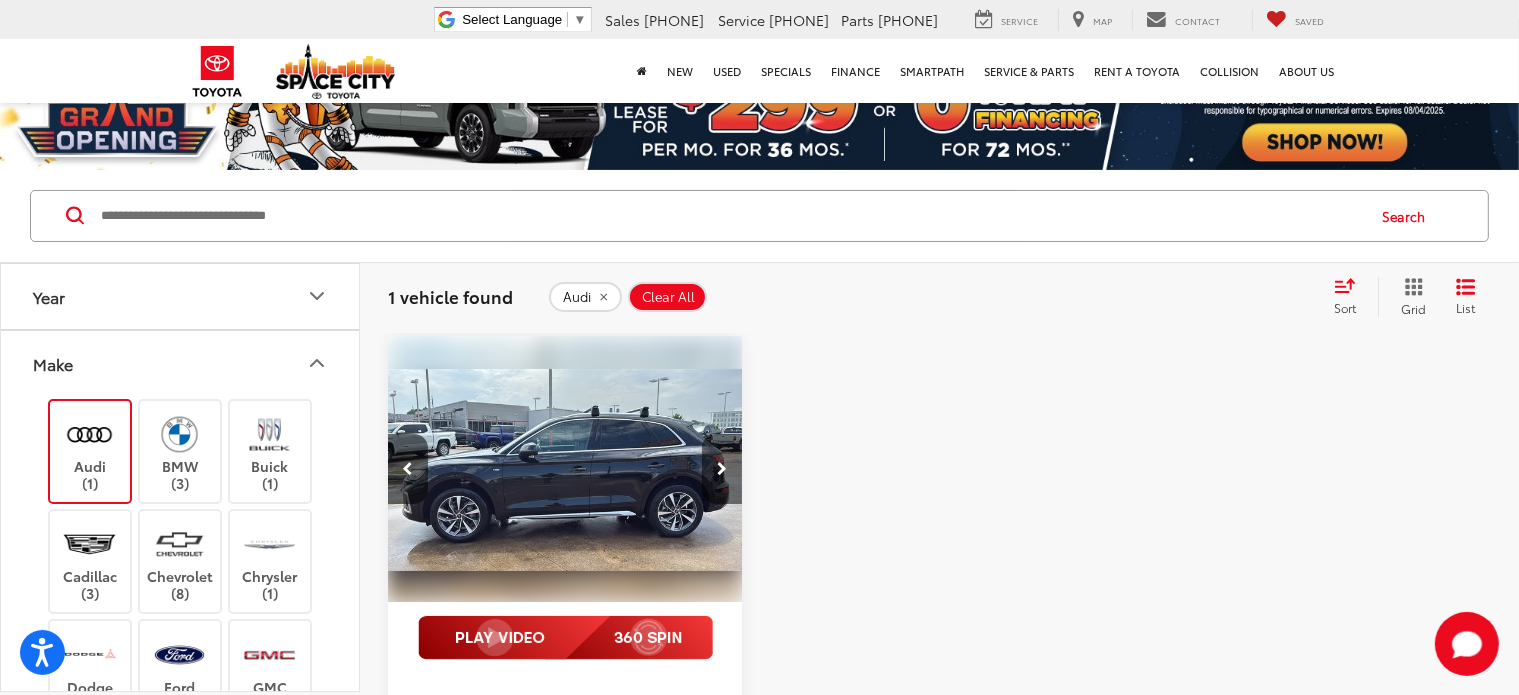 click at bounding box center (722, 469) 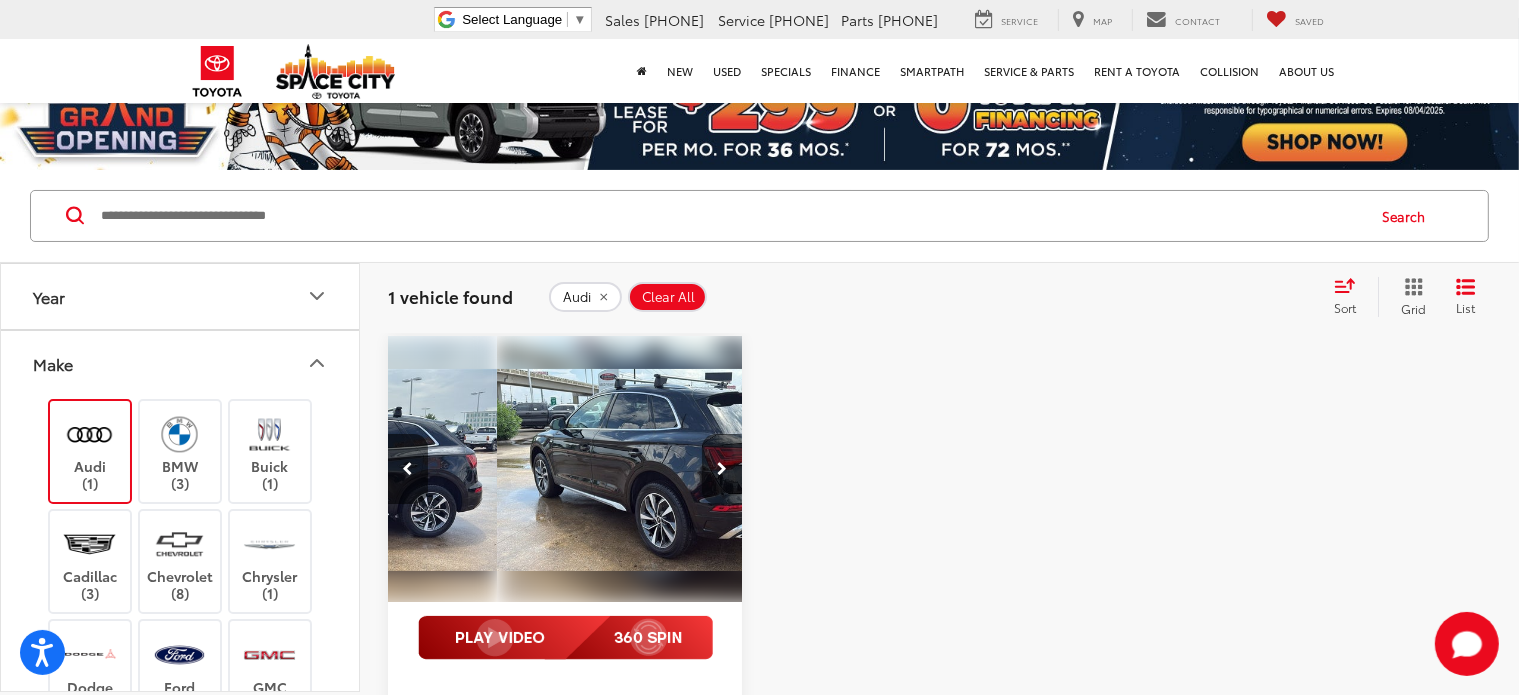 scroll, scrollTop: 0, scrollLeft: 1429, axis: horizontal 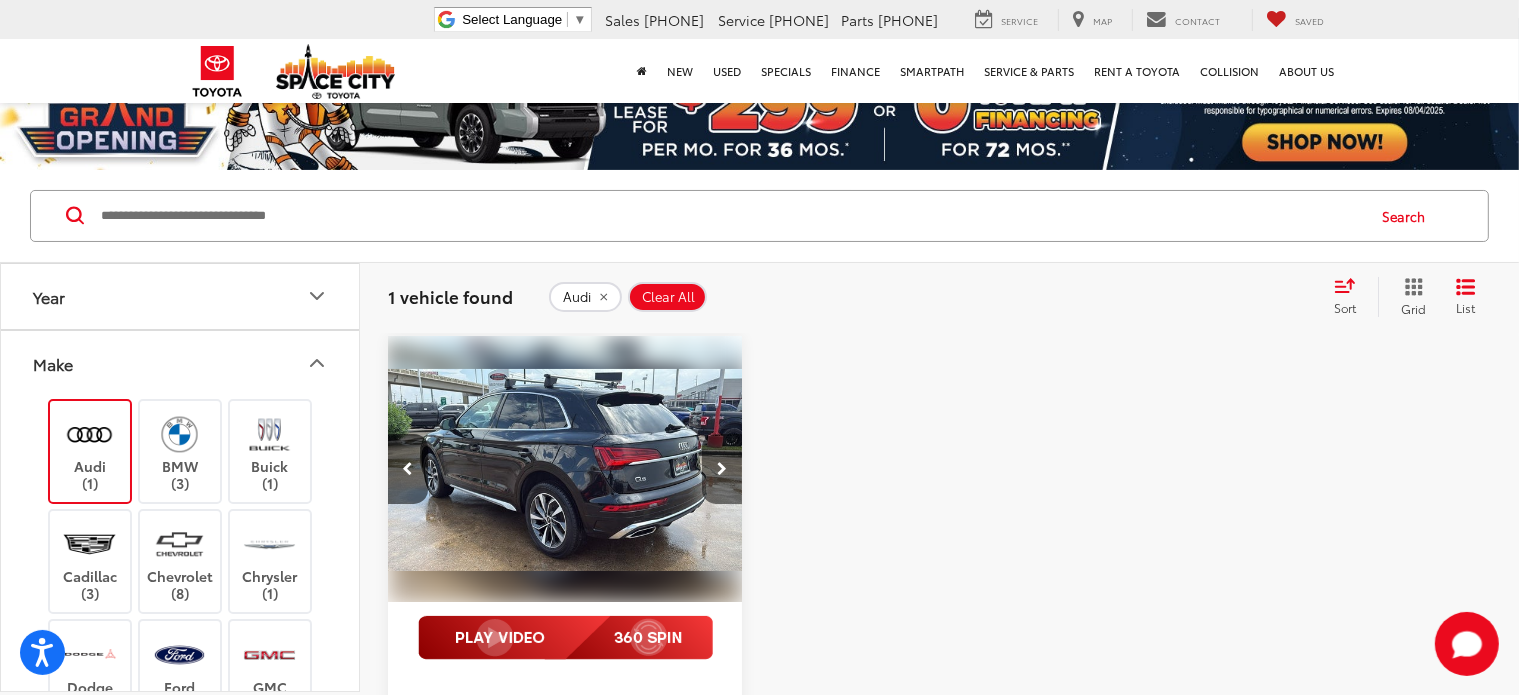 click at bounding box center (722, 469) 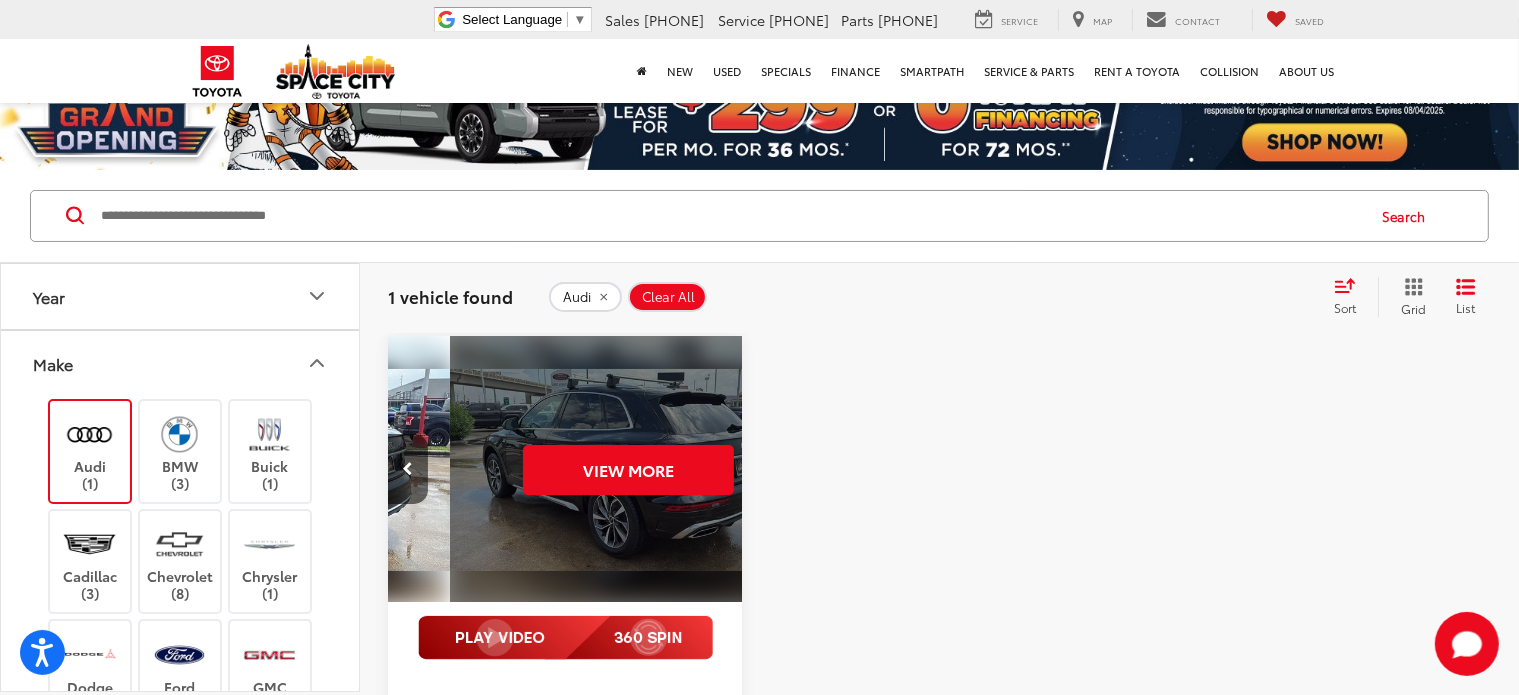 scroll, scrollTop: 0, scrollLeft: 1786, axis: horizontal 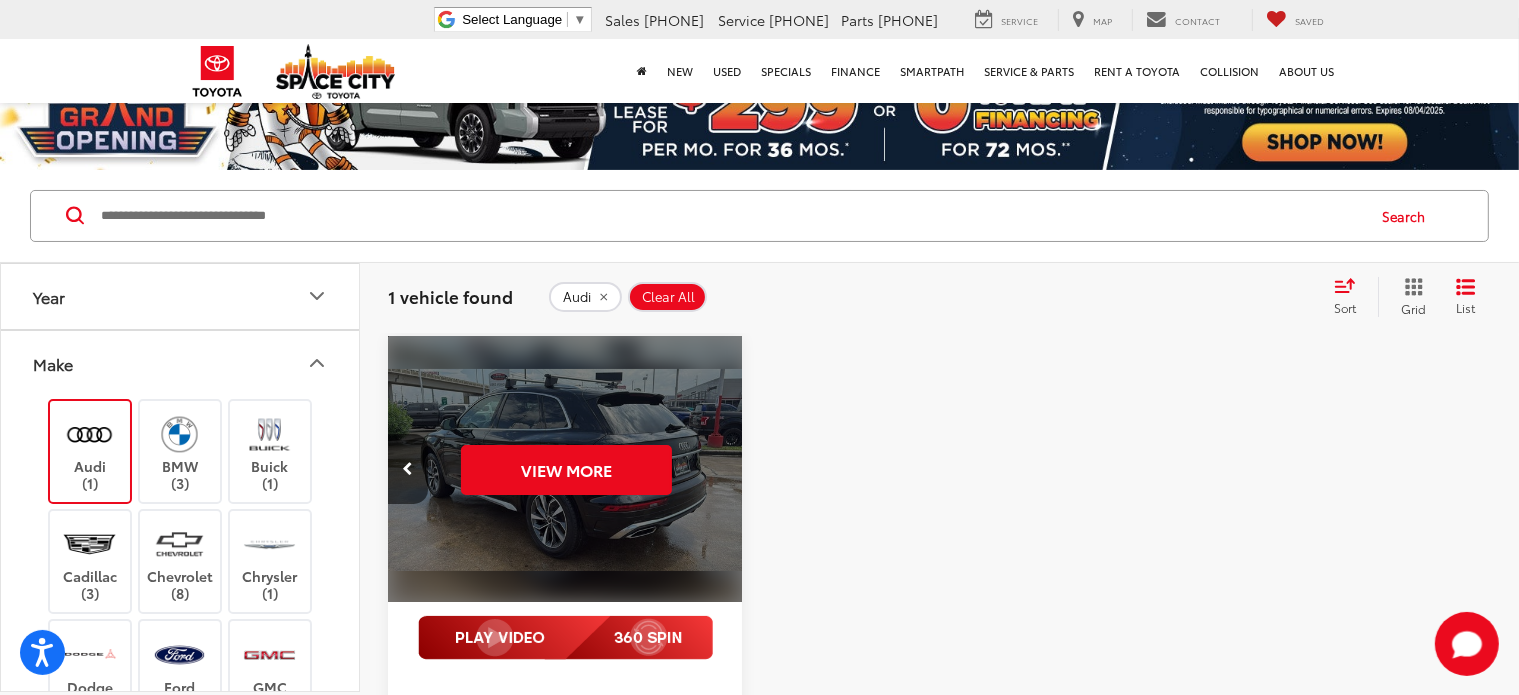 click on "View More" at bounding box center [566, 470] 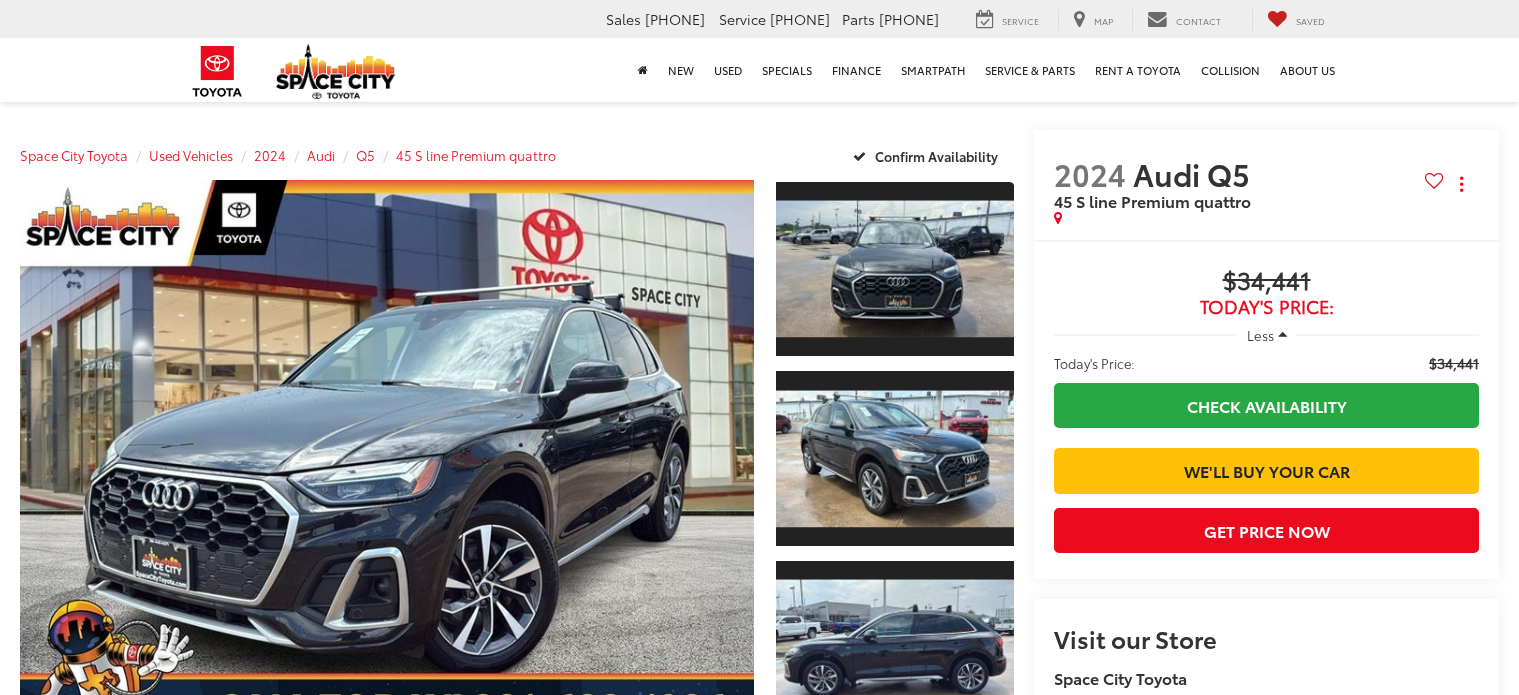 scroll, scrollTop: 0, scrollLeft: 0, axis: both 